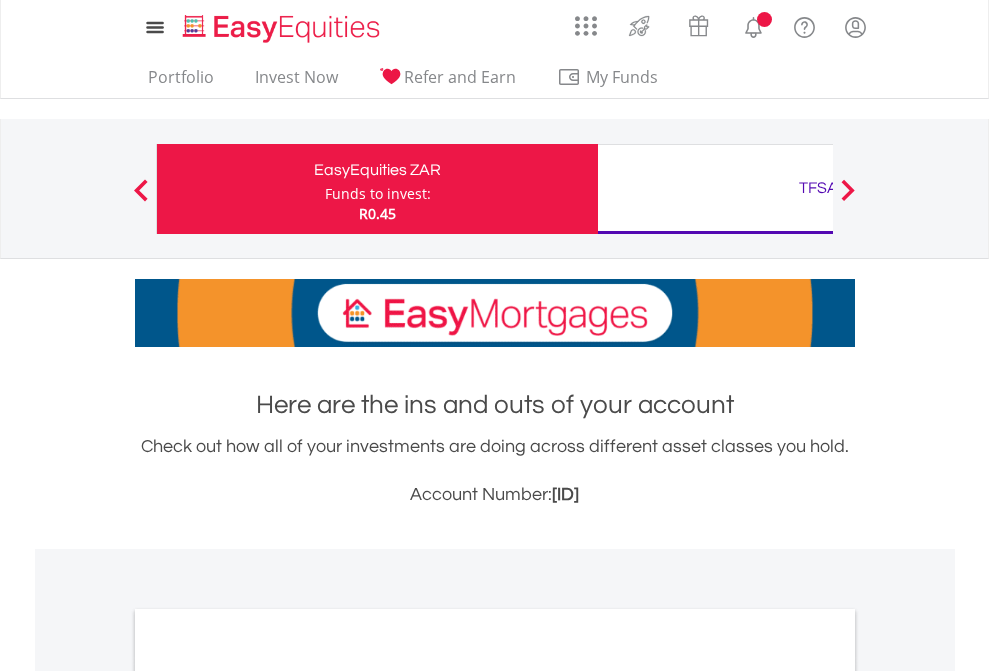 scroll, scrollTop: 0, scrollLeft: 0, axis: both 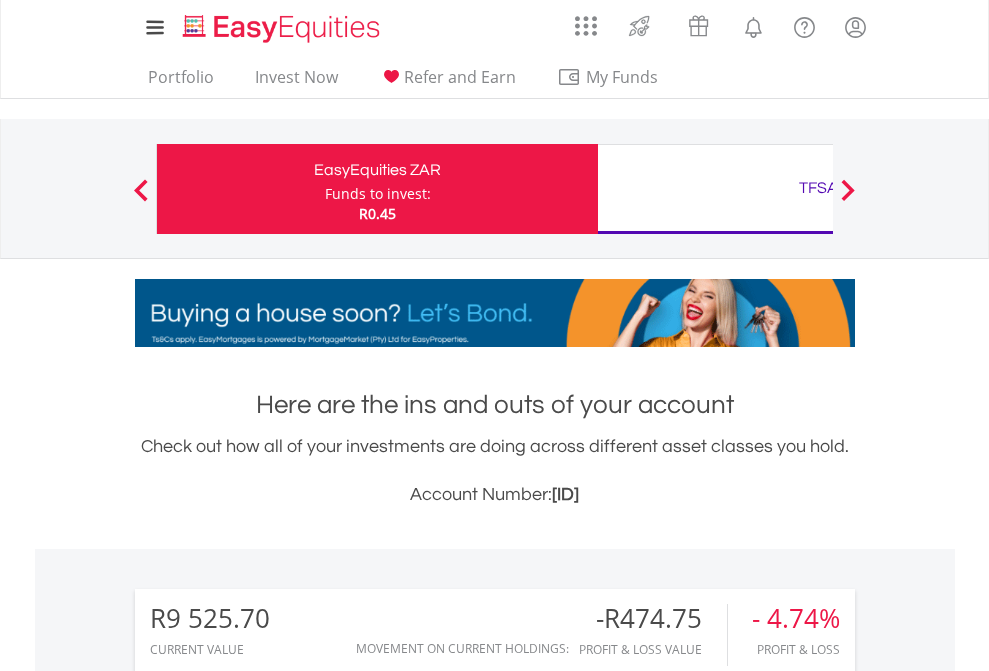 click on "Funds to invest:" at bounding box center [378, 194] 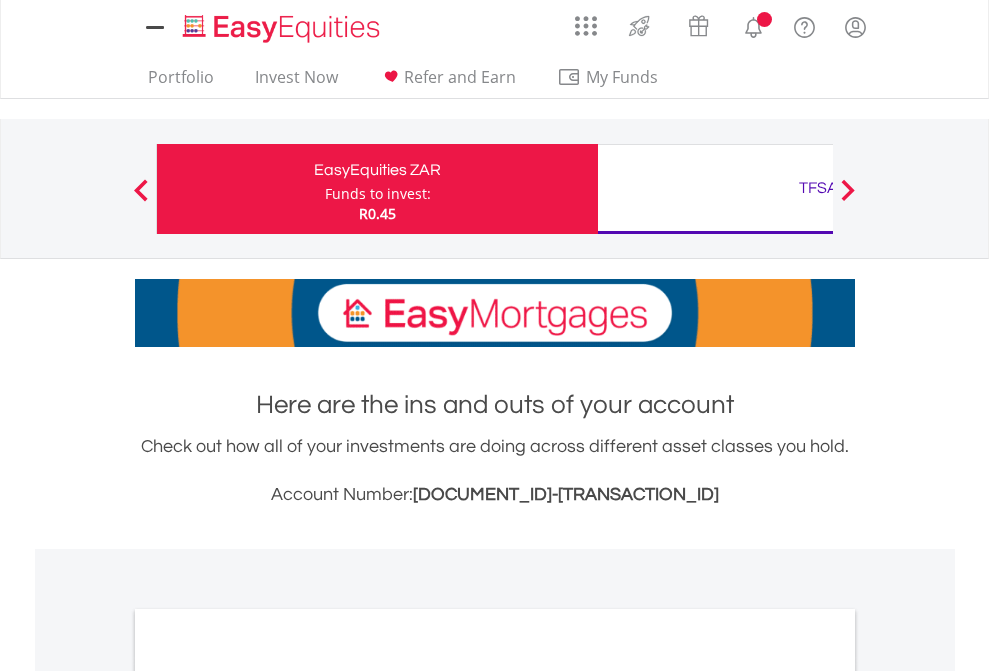 scroll, scrollTop: 0, scrollLeft: 0, axis: both 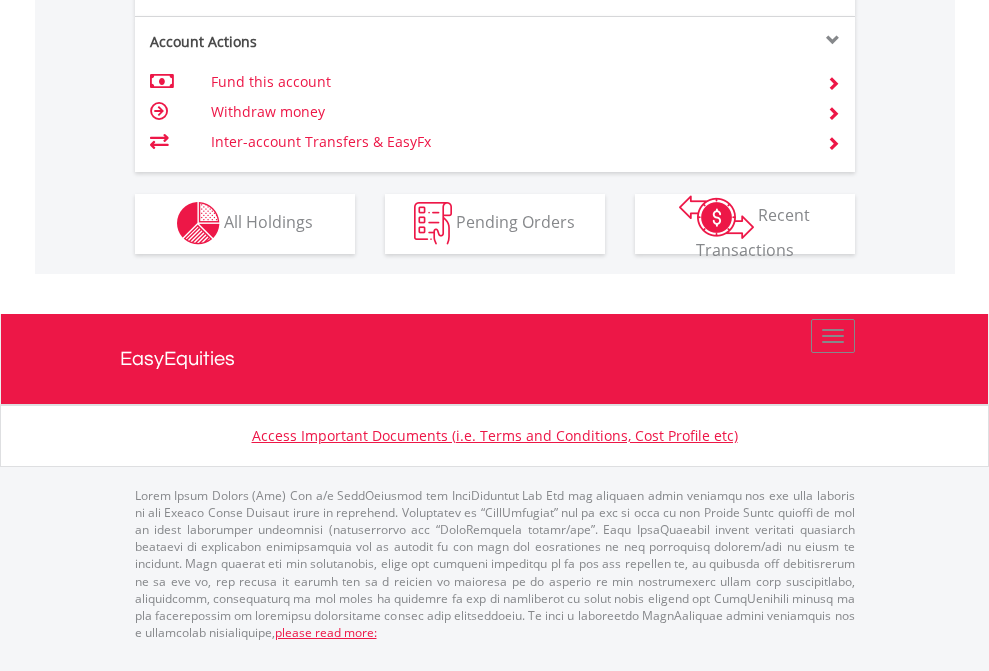 click on "Investment types" at bounding box center [706, -337] 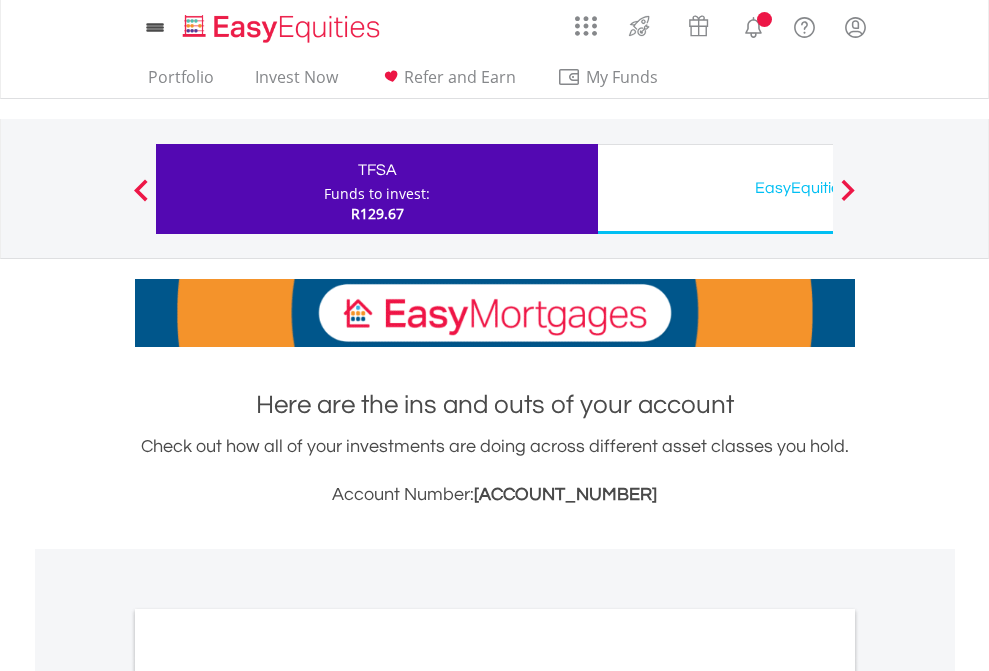 scroll, scrollTop: 0, scrollLeft: 0, axis: both 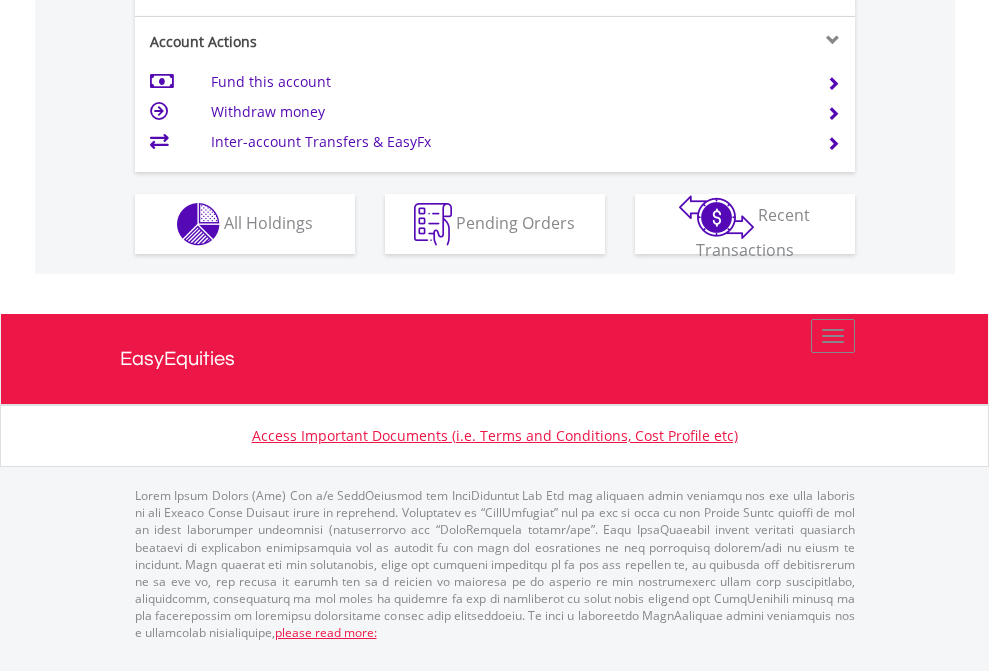 click on "Investment types" at bounding box center [706, -337] 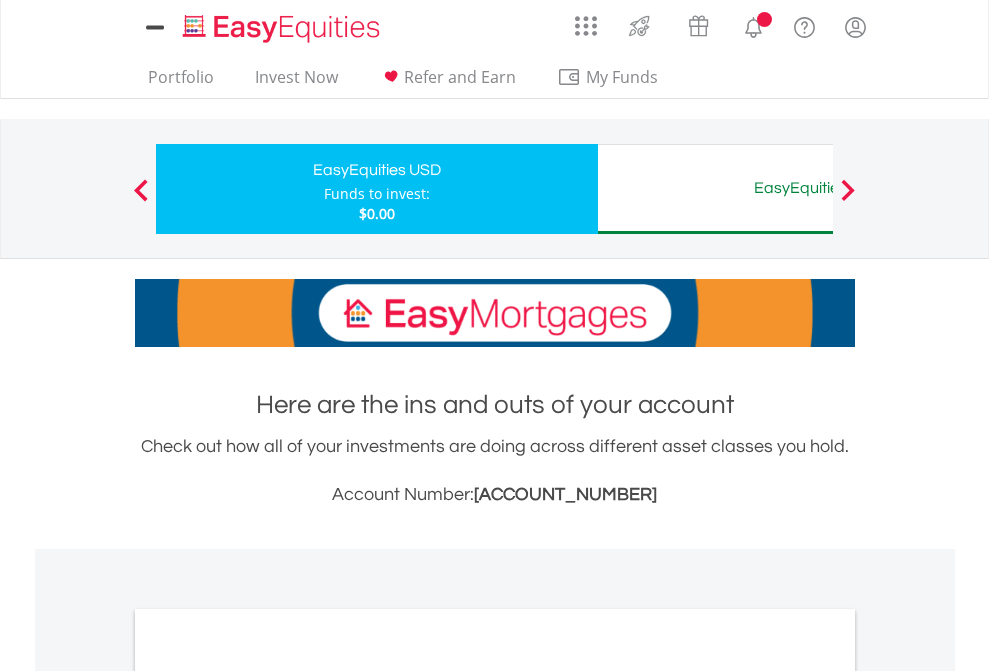 scroll, scrollTop: 0, scrollLeft: 0, axis: both 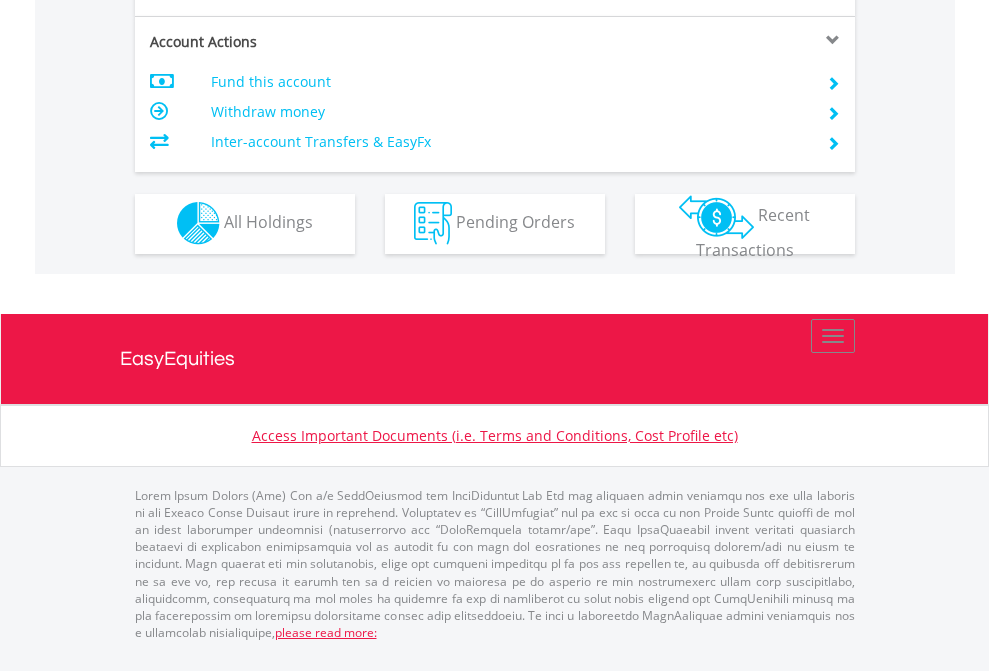 click on "Investment types" at bounding box center [706, -353] 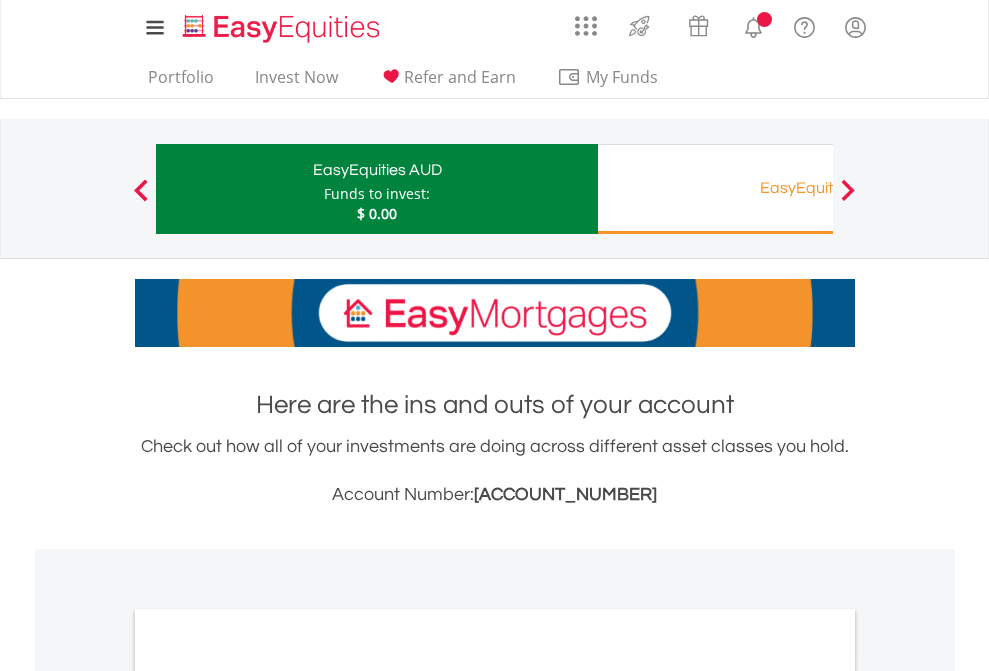 scroll, scrollTop: 0, scrollLeft: 0, axis: both 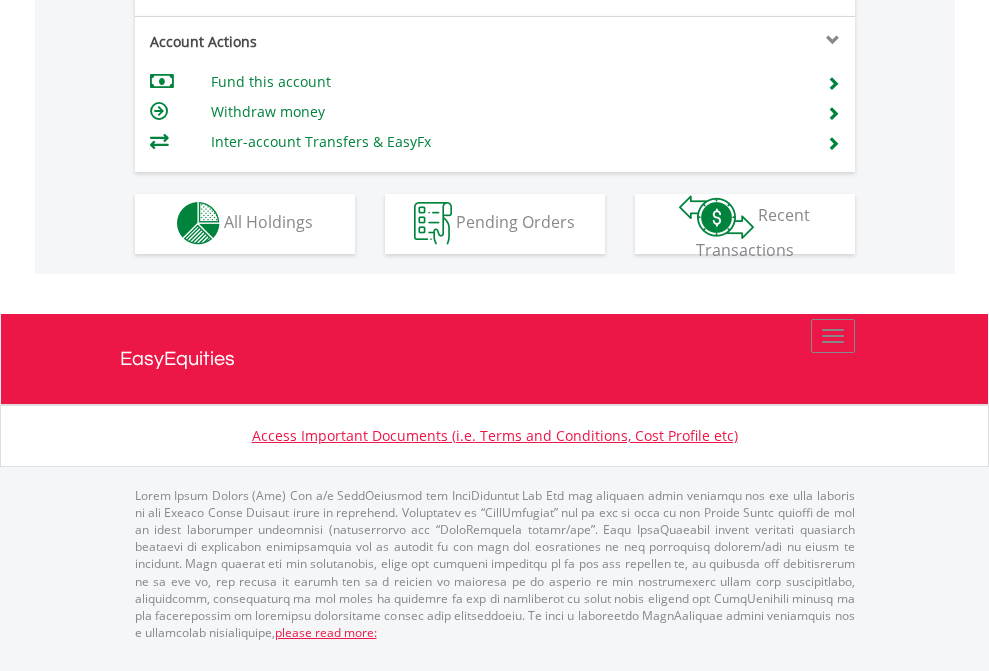 click on "Investment types" at bounding box center [706, -353] 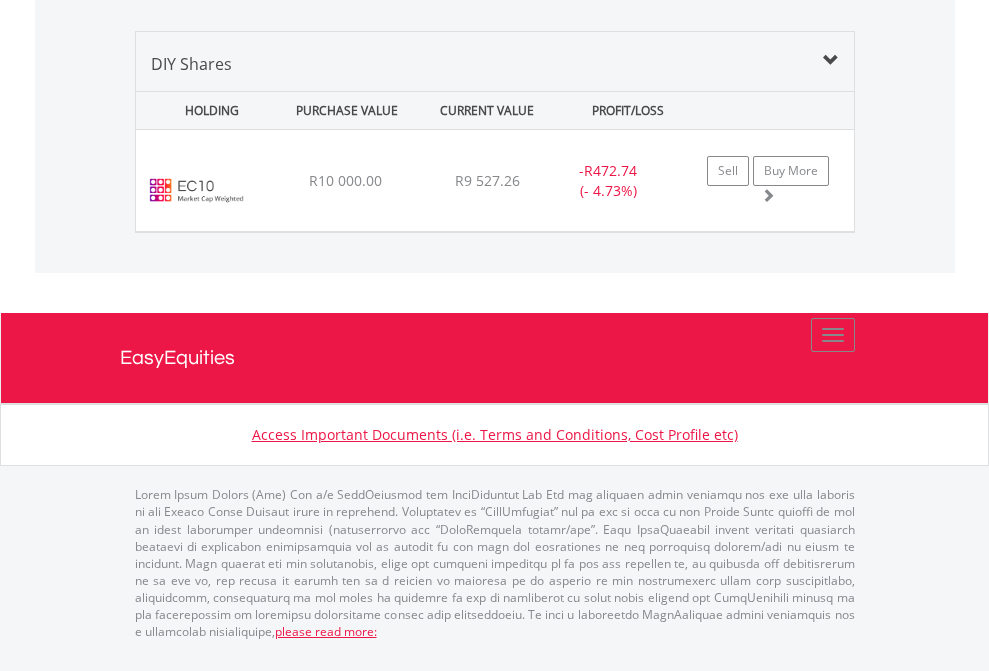 scroll, scrollTop: 2225, scrollLeft: 0, axis: vertical 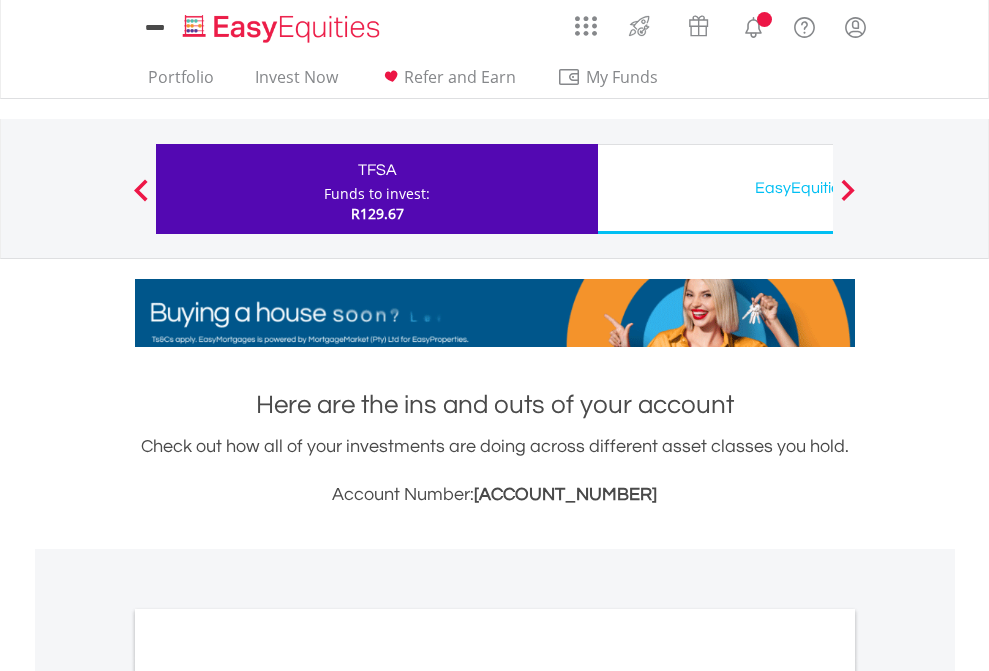 click on "All Holdings" at bounding box center (268, 1096) 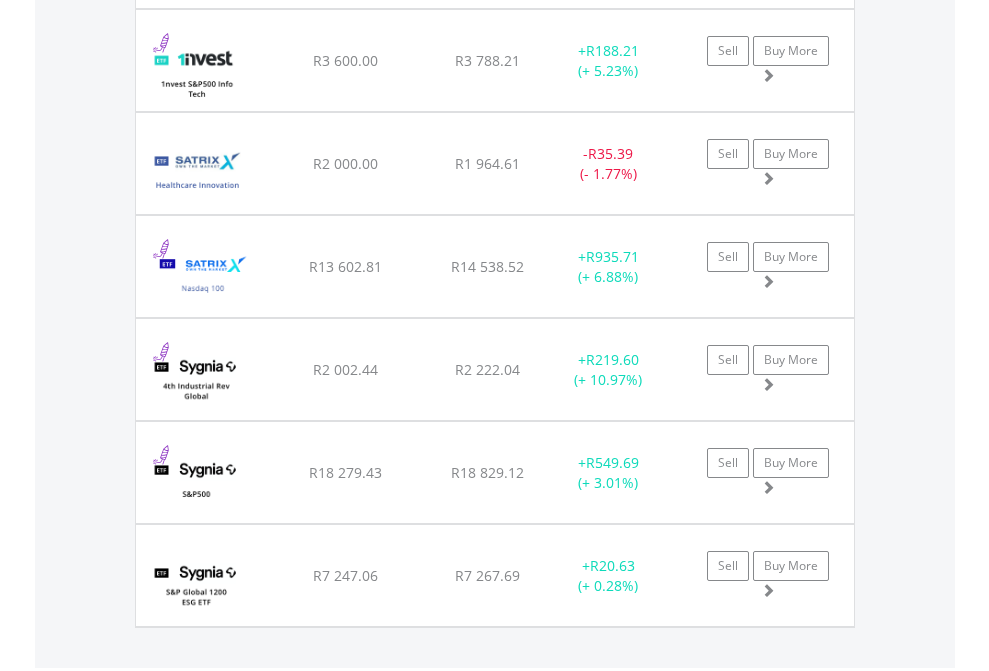 scroll, scrollTop: 2305, scrollLeft: 0, axis: vertical 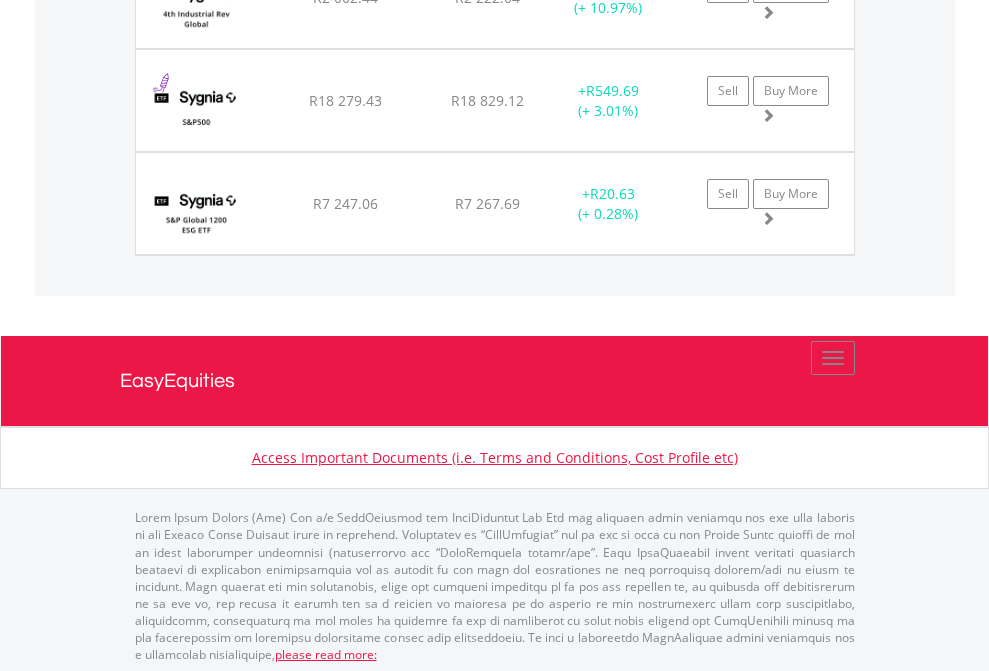 click on "EasyEquities USD" at bounding box center (818, -2117) 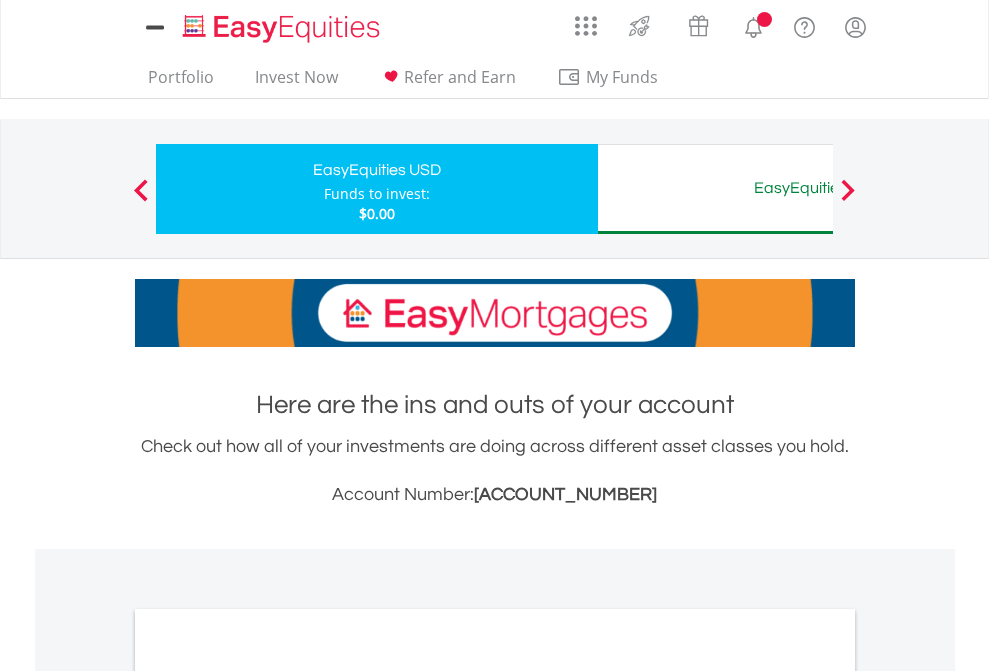 scroll, scrollTop: 0, scrollLeft: 0, axis: both 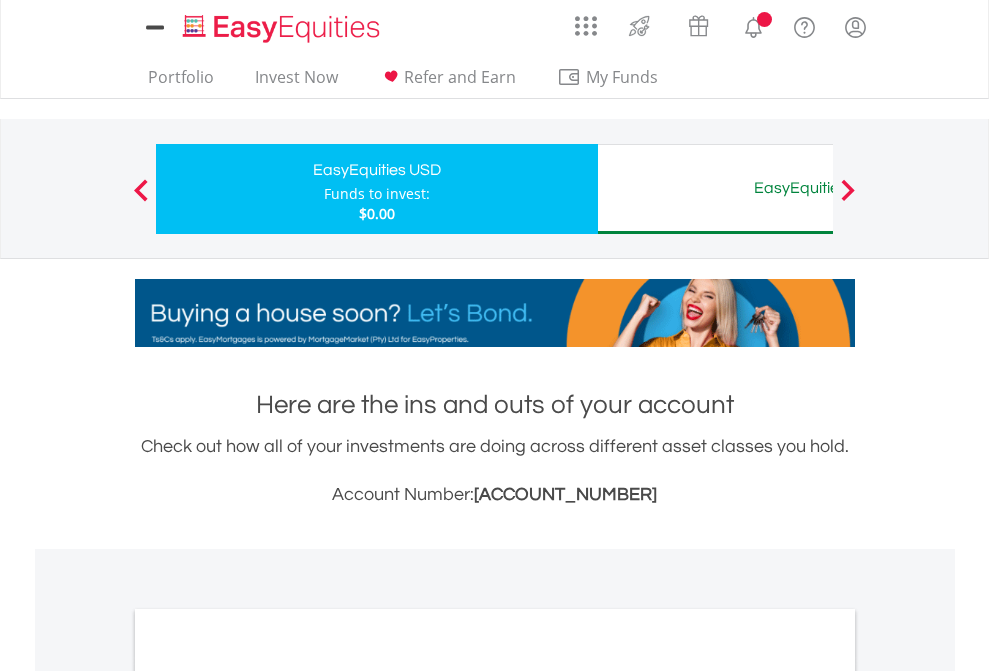 click on "All Holdings" at bounding box center [268, 1096] 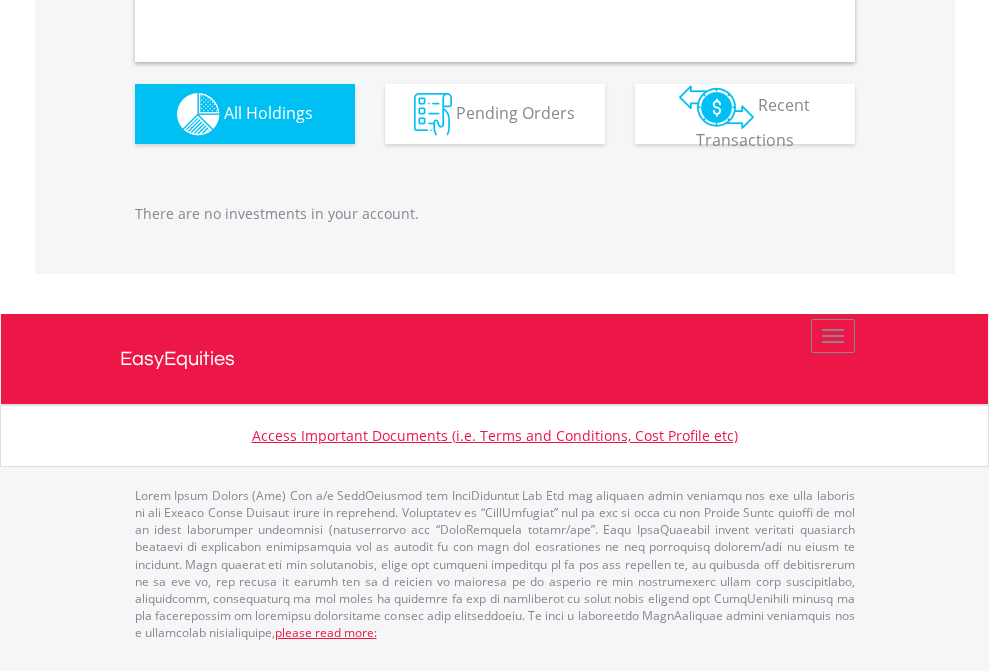 scroll, scrollTop: 1980, scrollLeft: 0, axis: vertical 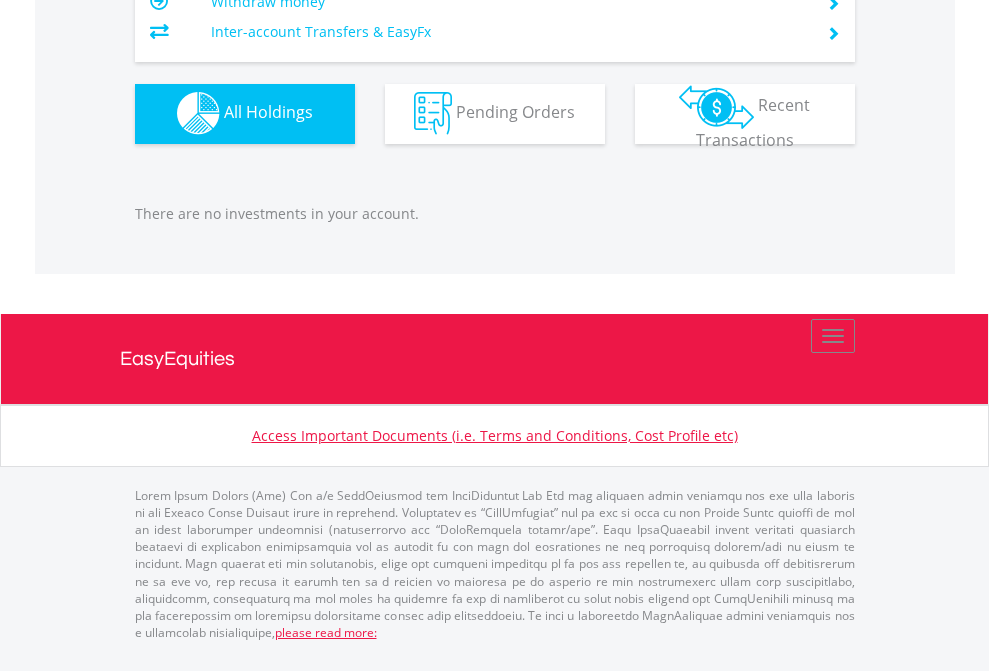 click on "EasyEquities AUD" at bounding box center [818, -1142] 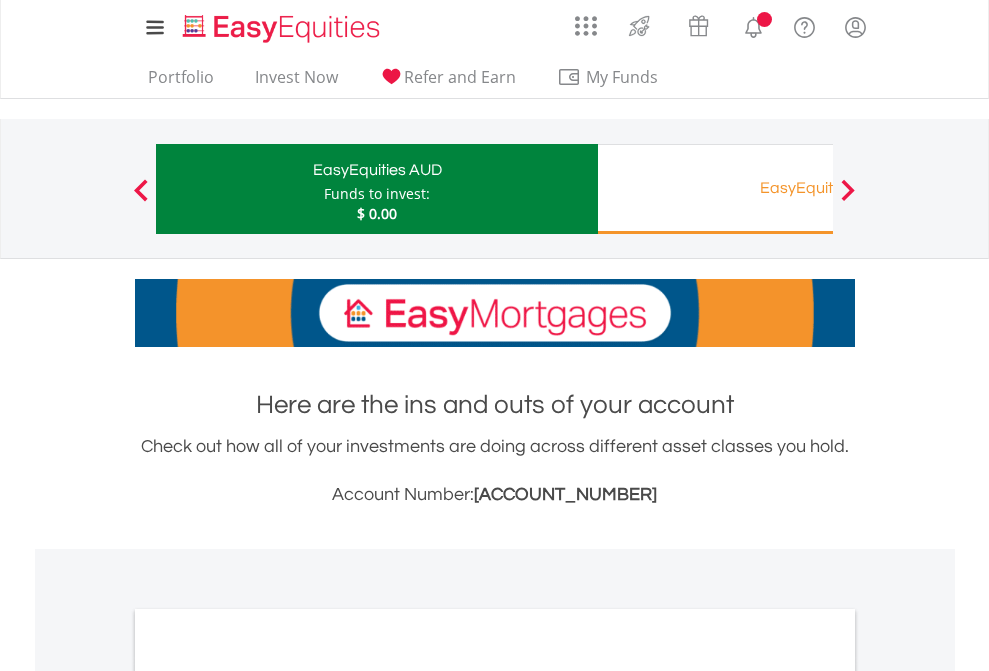 scroll, scrollTop: 1202, scrollLeft: 0, axis: vertical 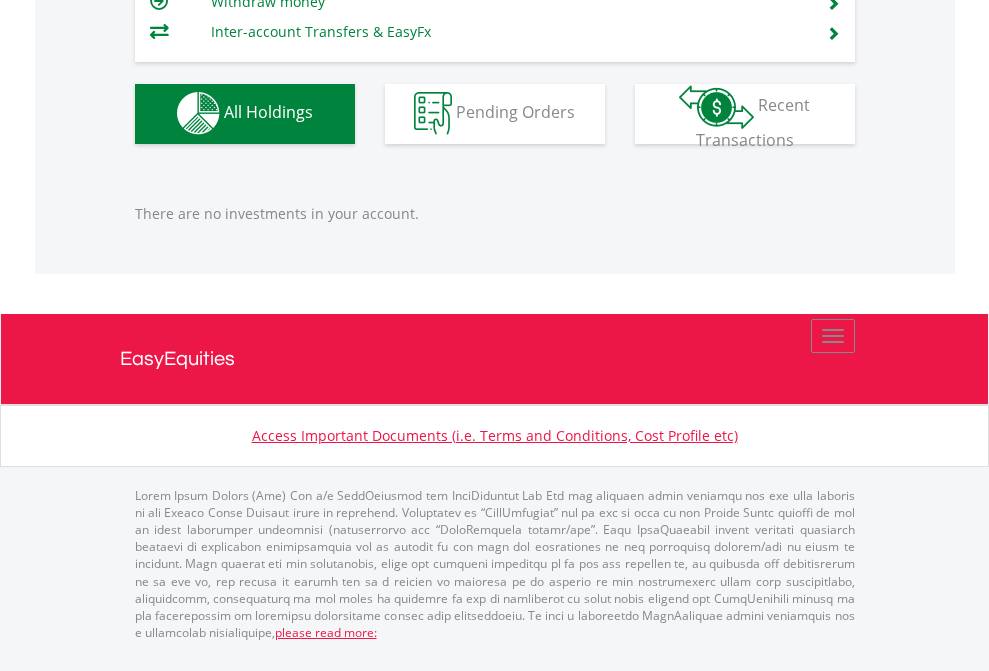 click on "Funds to invest:" at bounding box center (377, -1136) 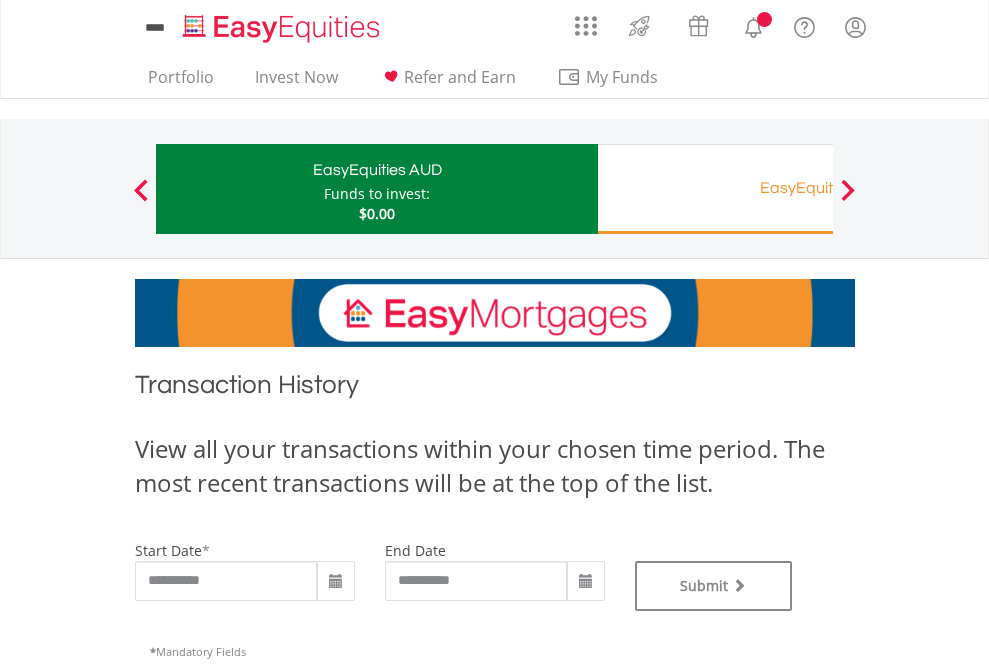 scroll, scrollTop: 0, scrollLeft: 0, axis: both 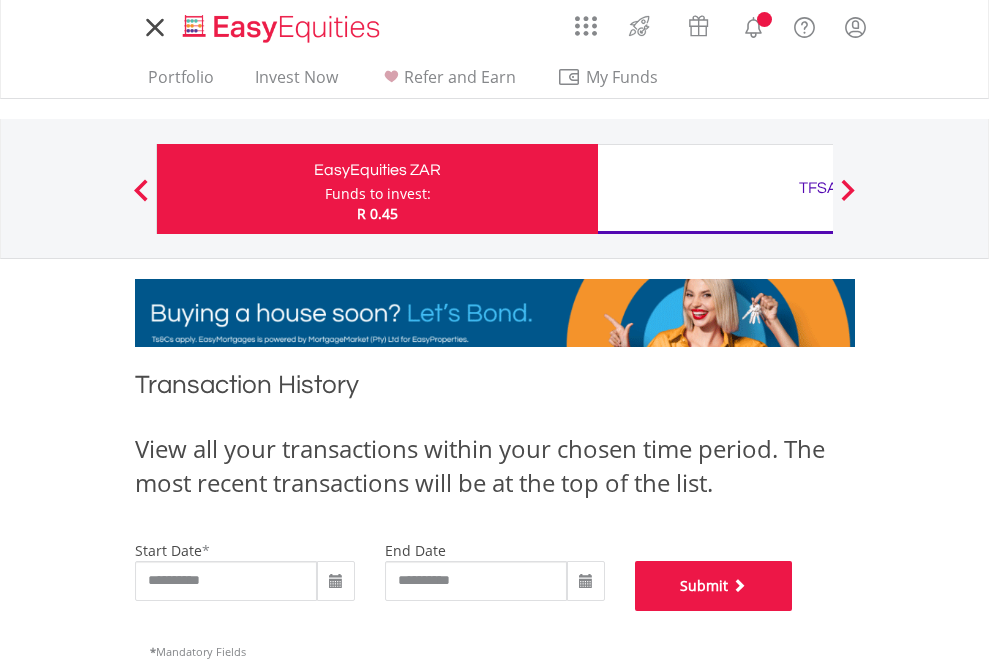 click on "Submit" at bounding box center (714, 586) 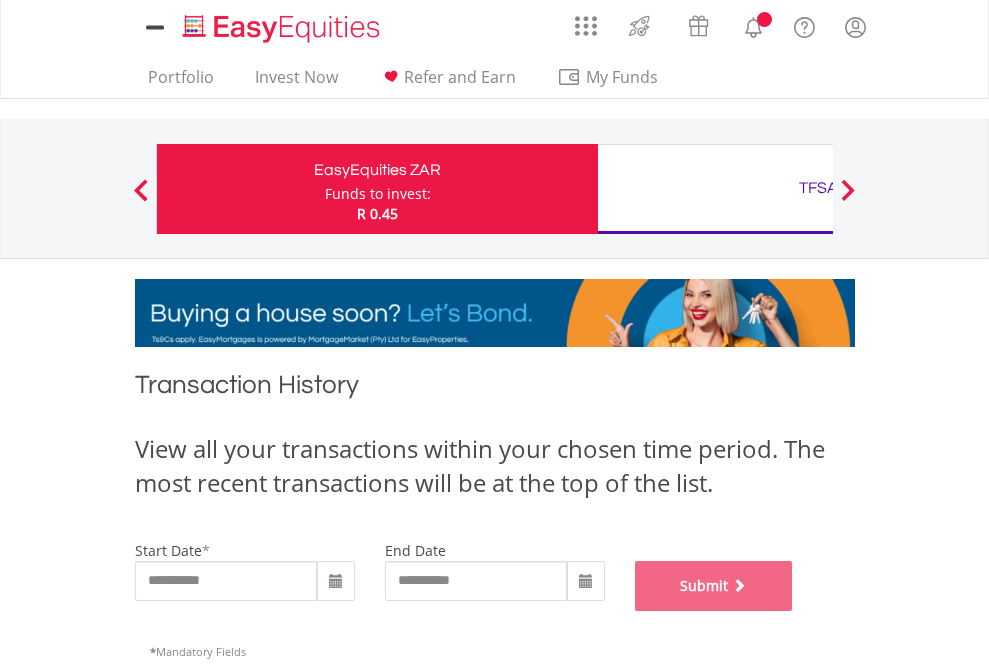 scroll, scrollTop: 811, scrollLeft: 0, axis: vertical 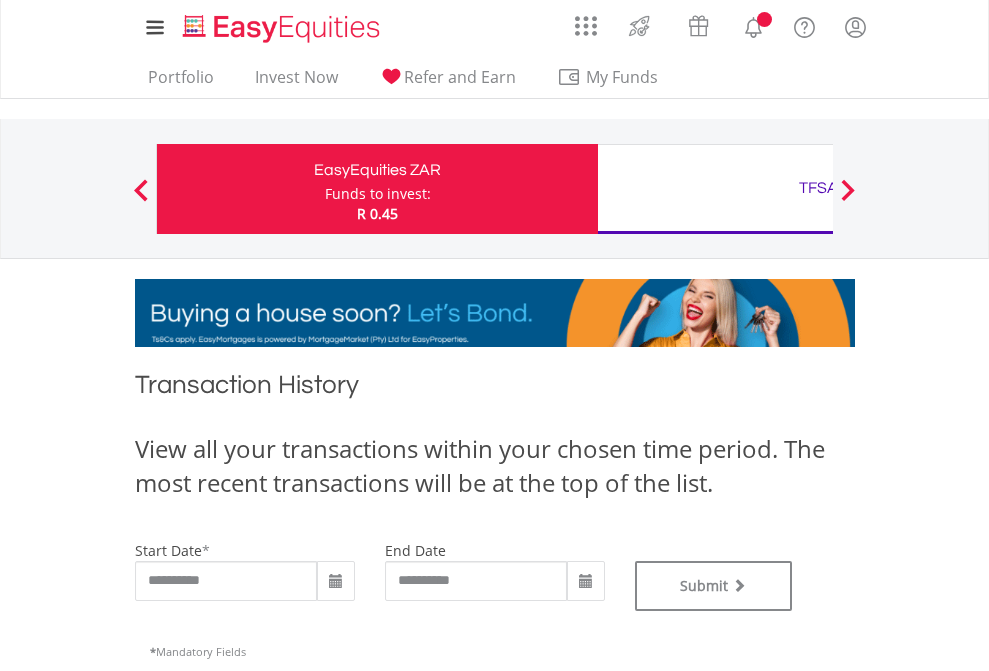 click on "TFSA" at bounding box center [818, 188] 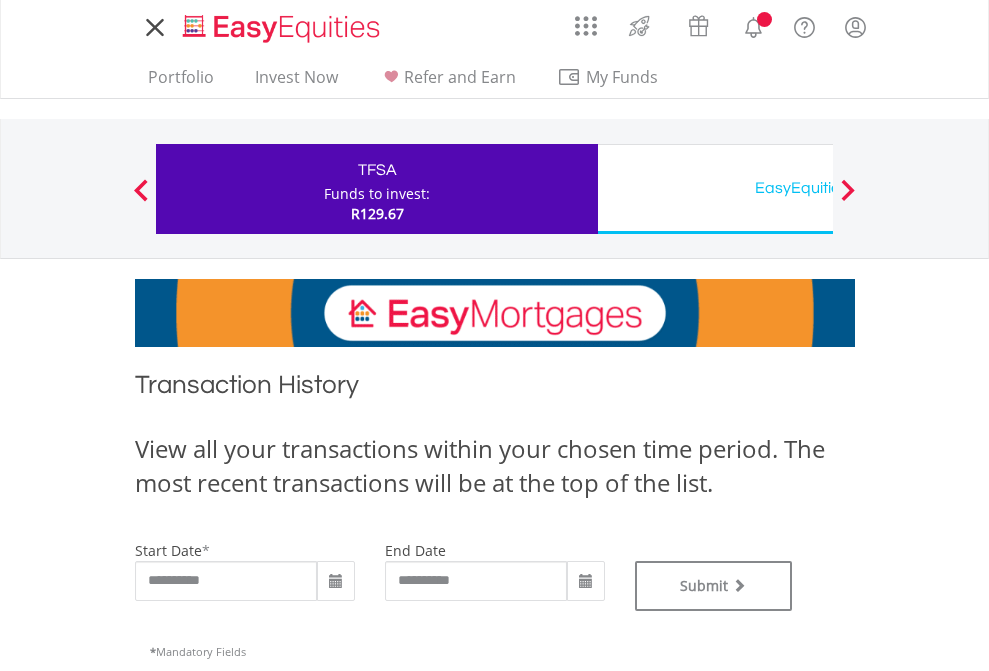 scroll, scrollTop: 0, scrollLeft: 0, axis: both 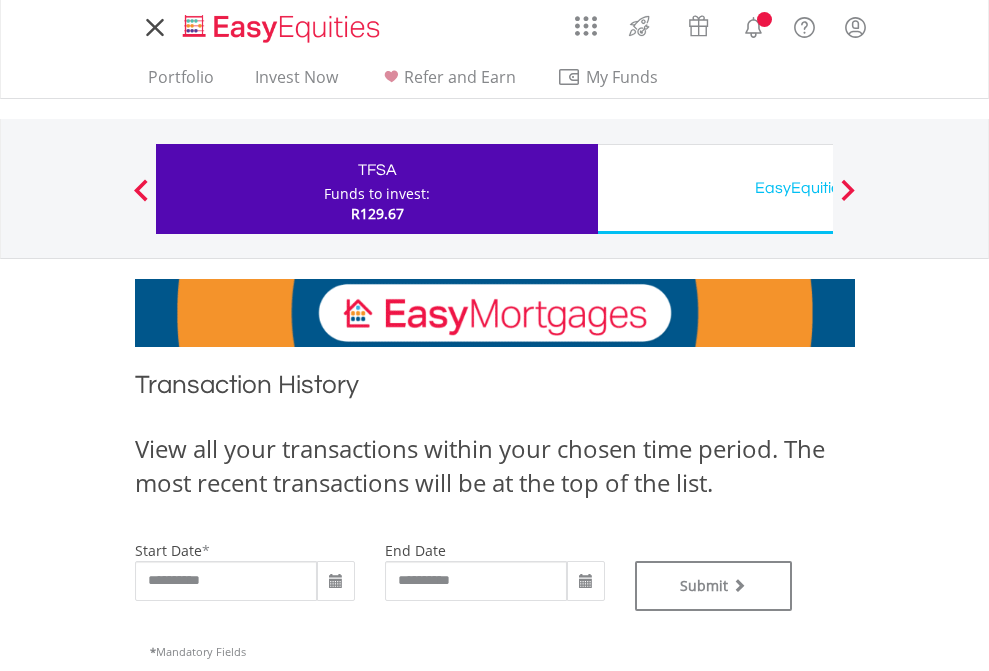 type on "**********" 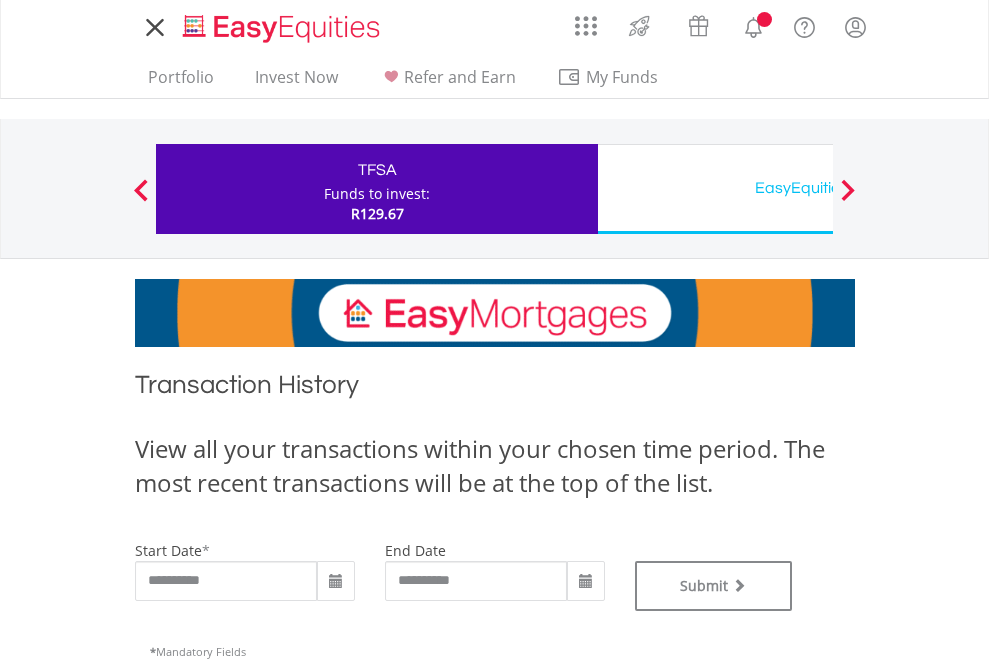type on "**********" 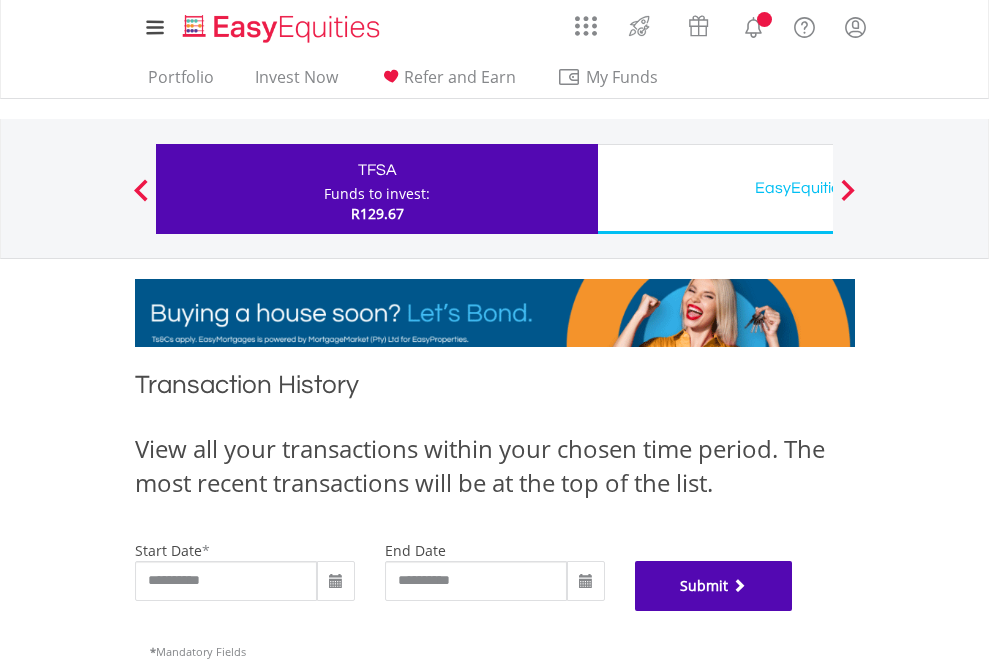 click on "Submit" at bounding box center (714, 586) 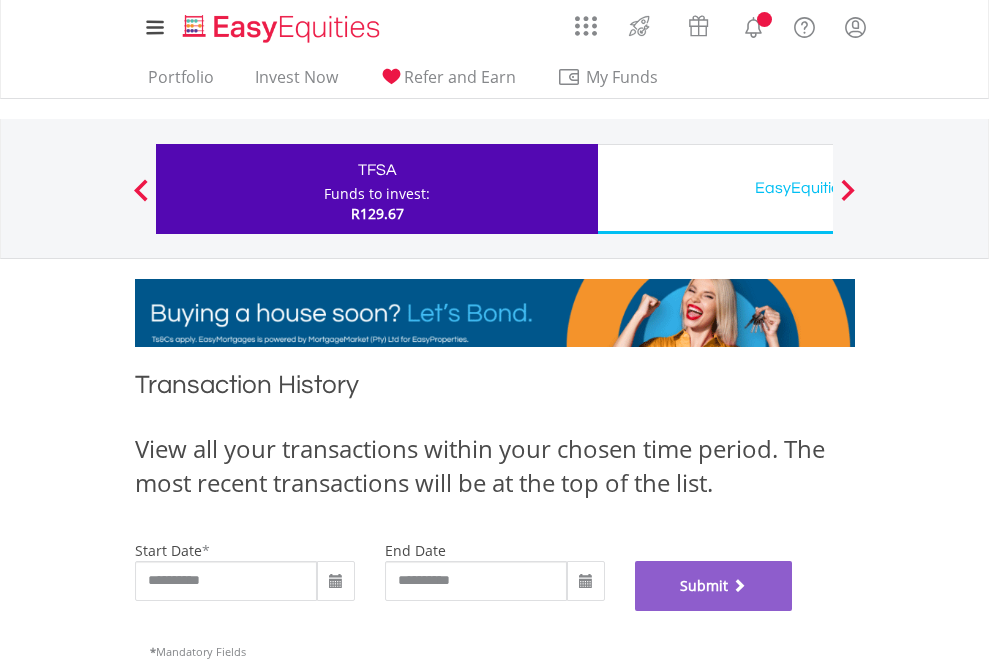 scroll, scrollTop: 811, scrollLeft: 0, axis: vertical 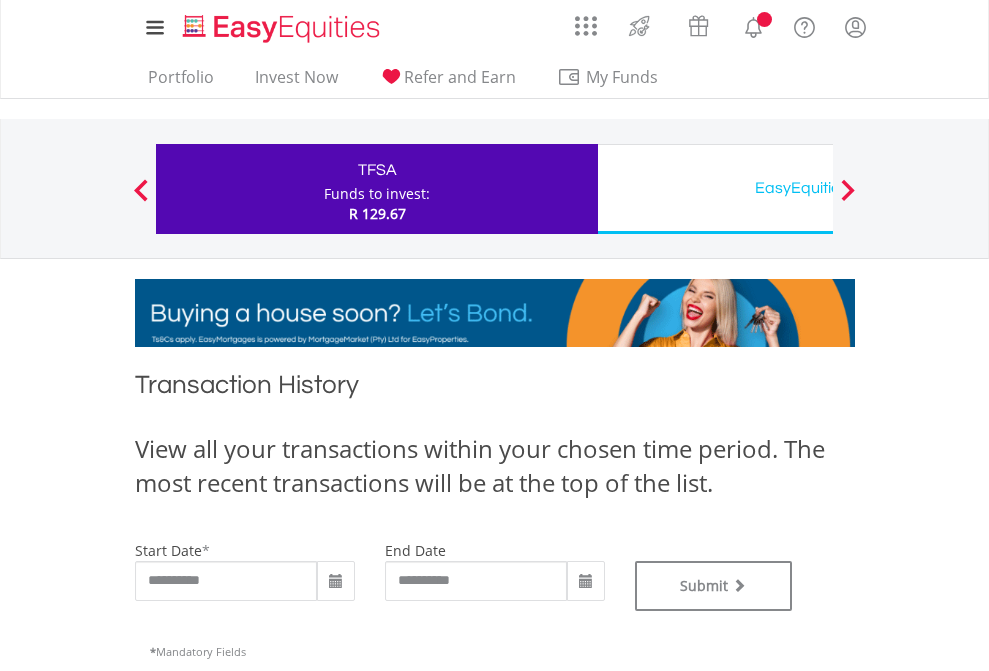 click on "EasyEquities USD" at bounding box center [818, 188] 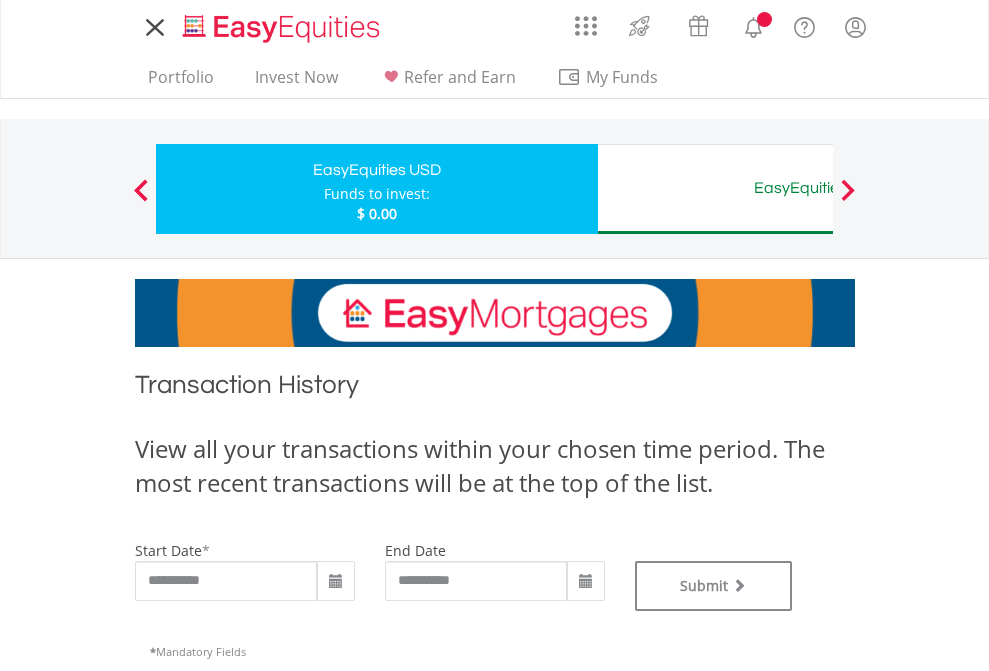 scroll, scrollTop: 0, scrollLeft: 0, axis: both 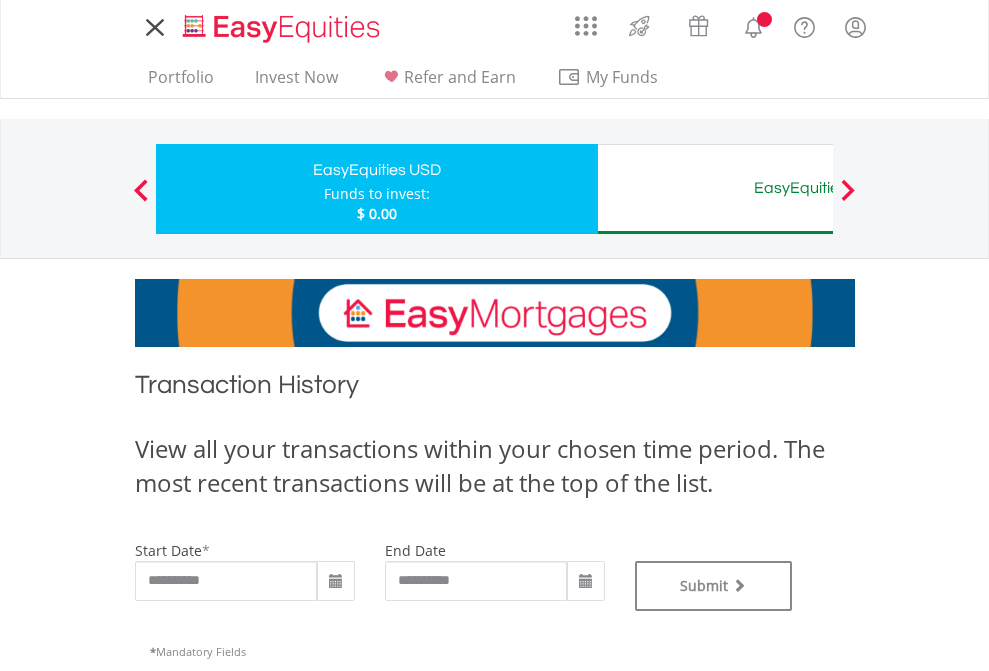 type on "**********" 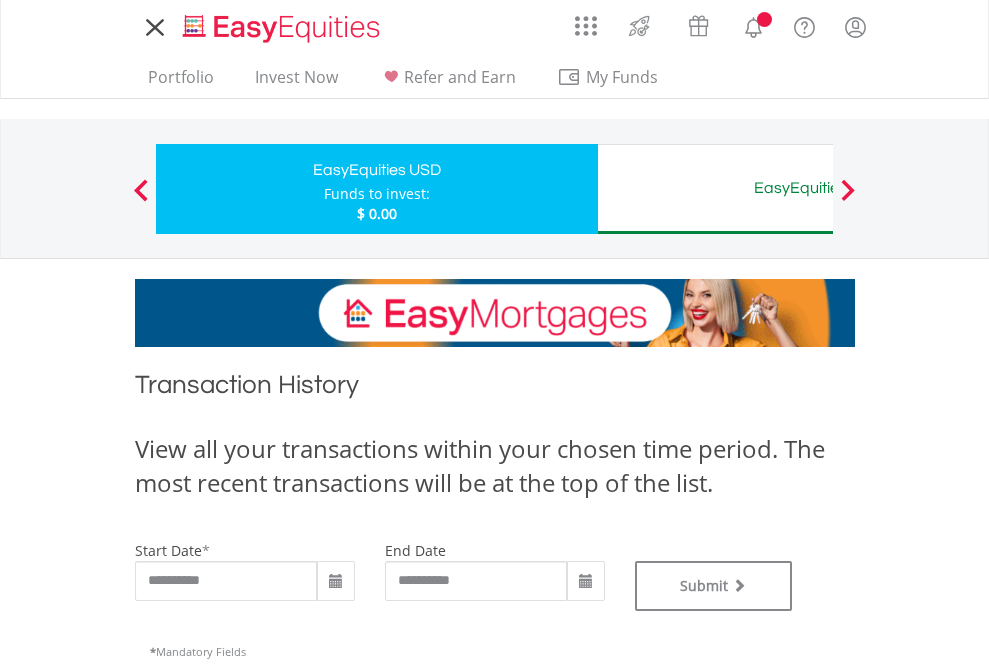 type on "**********" 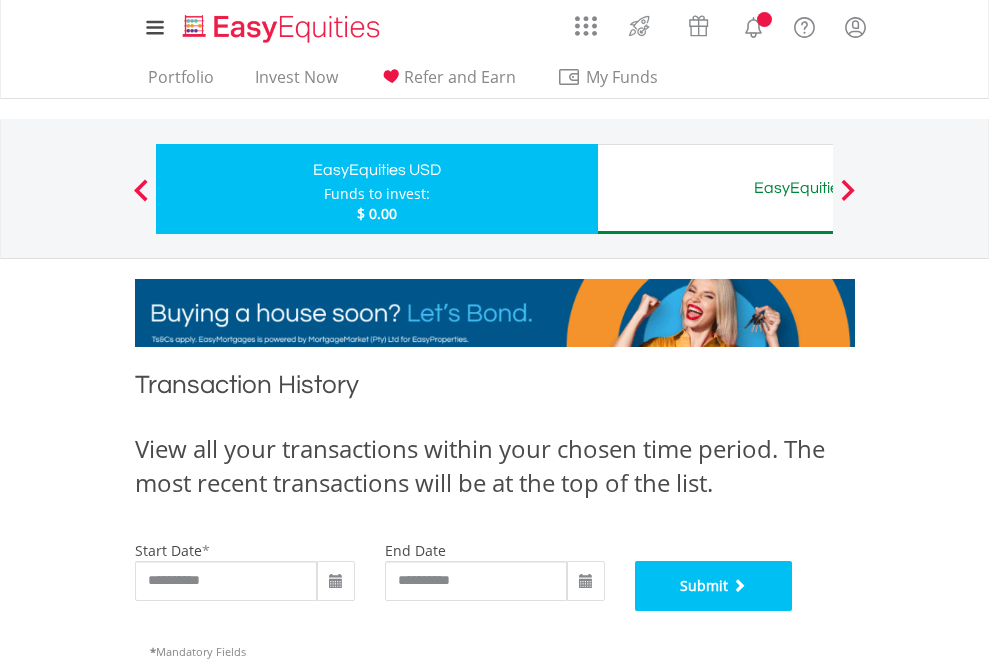 click on "Submit" at bounding box center [714, 586] 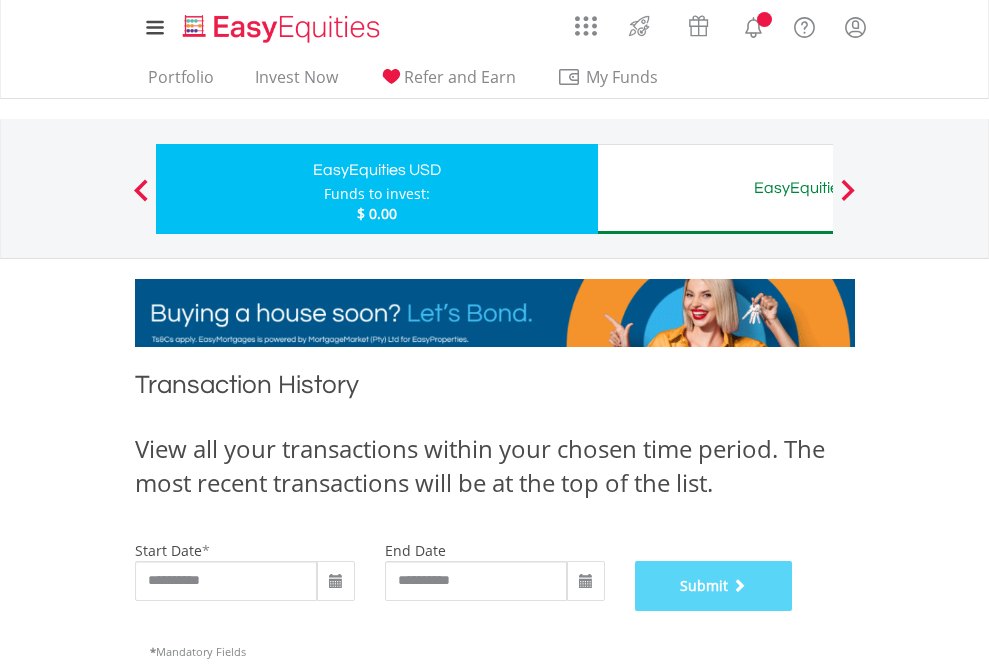scroll, scrollTop: 811, scrollLeft: 0, axis: vertical 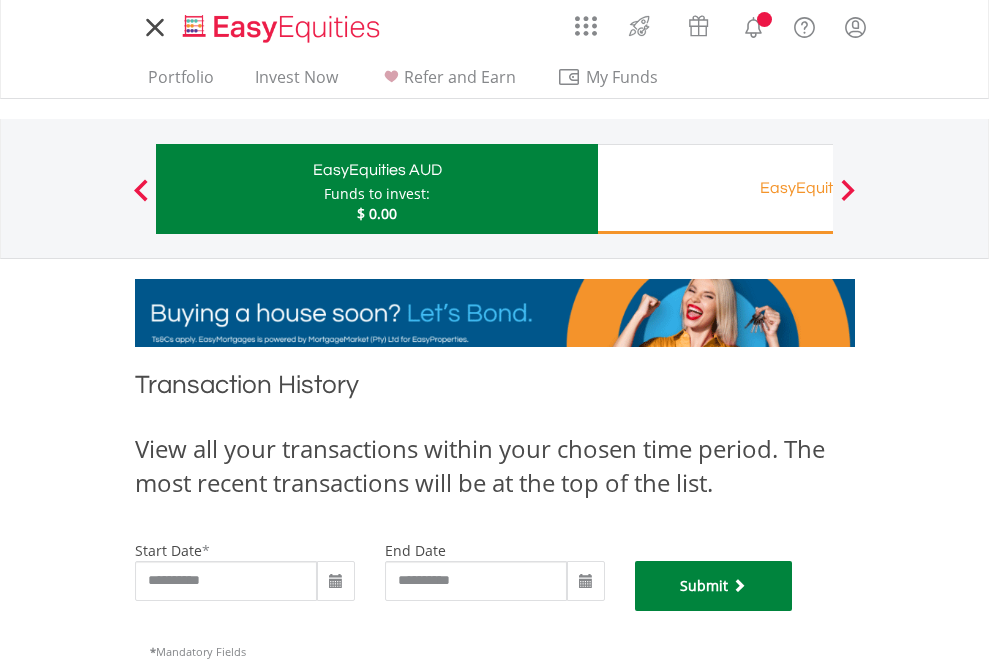 click on "Submit" at bounding box center [714, 586] 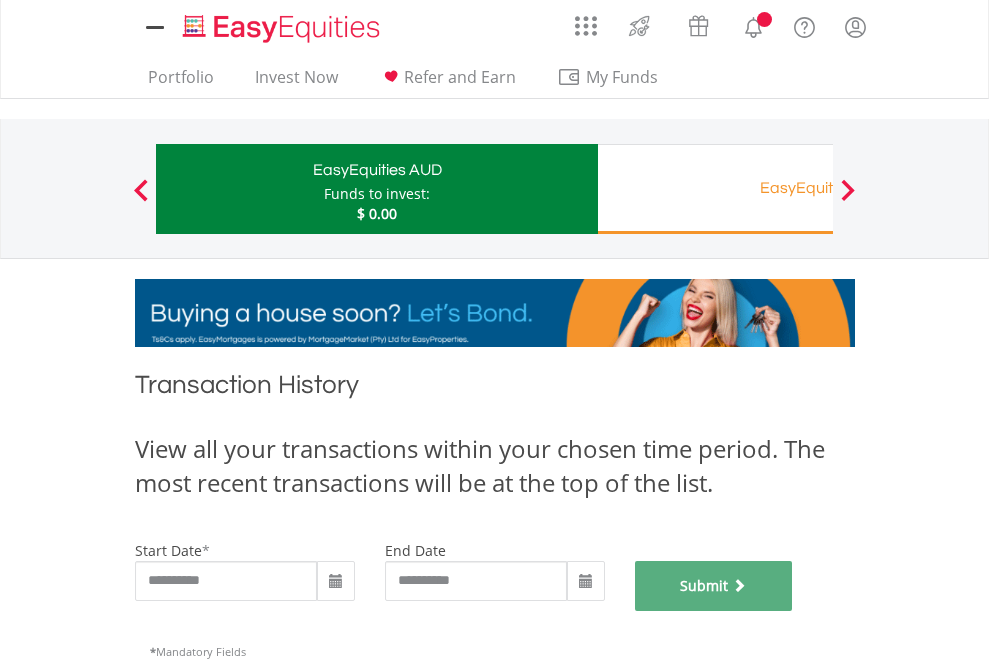 scroll, scrollTop: 811, scrollLeft: 0, axis: vertical 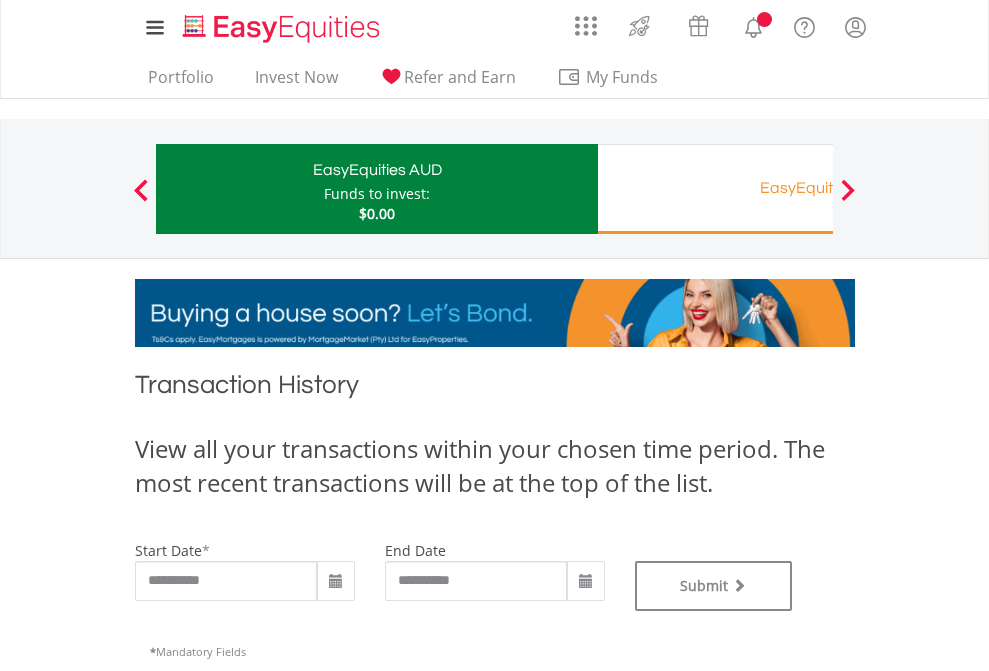 click on "Funds to invest:" at bounding box center [377, 194] 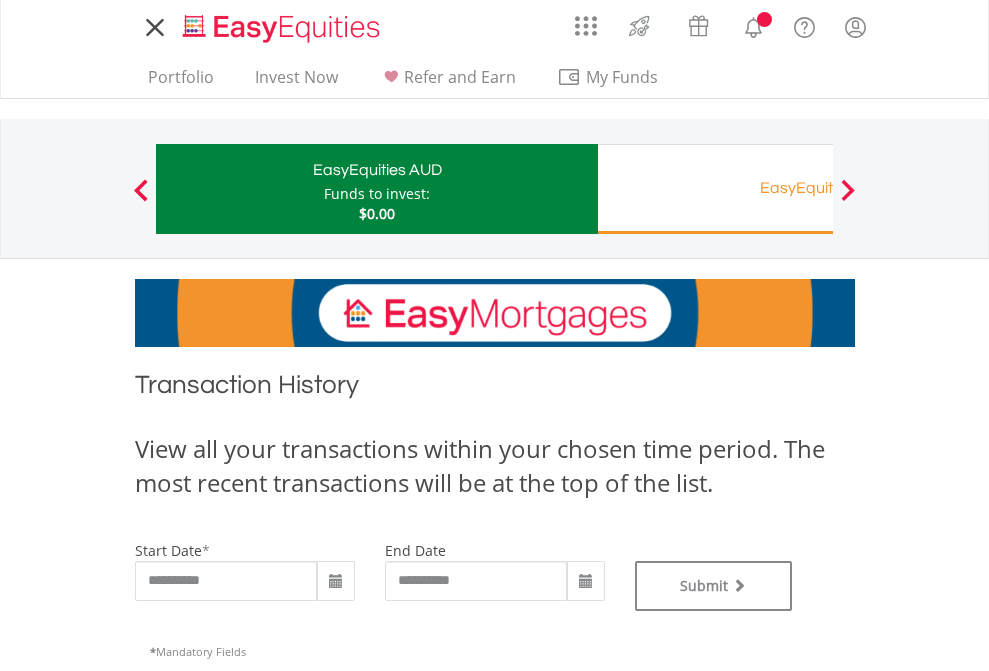 scroll, scrollTop: 0, scrollLeft: 0, axis: both 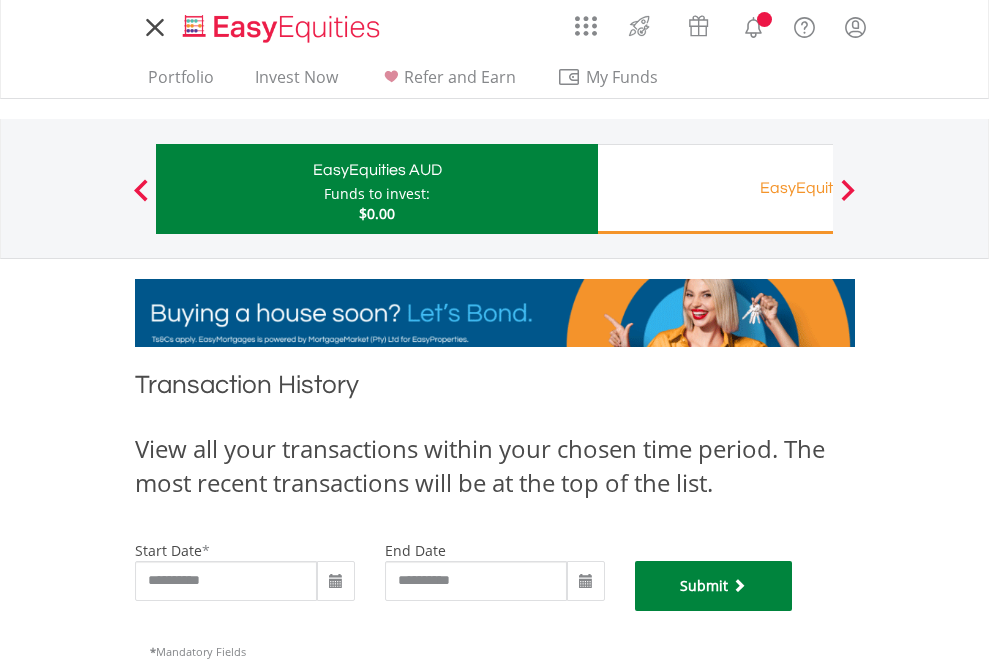 click on "Submit" at bounding box center [714, 586] 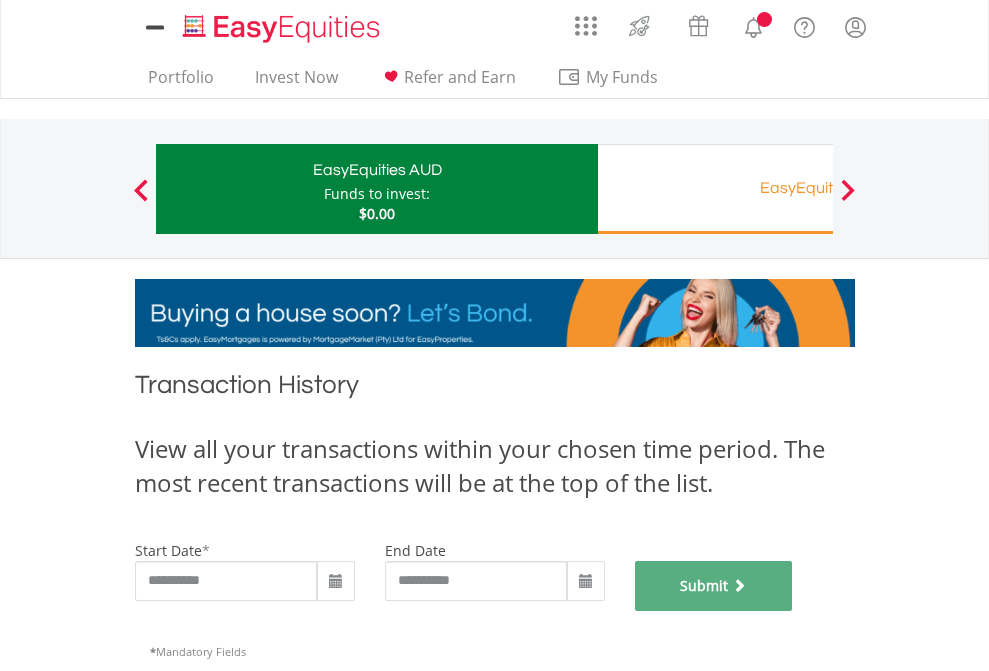 scroll, scrollTop: 811, scrollLeft: 0, axis: vertical 